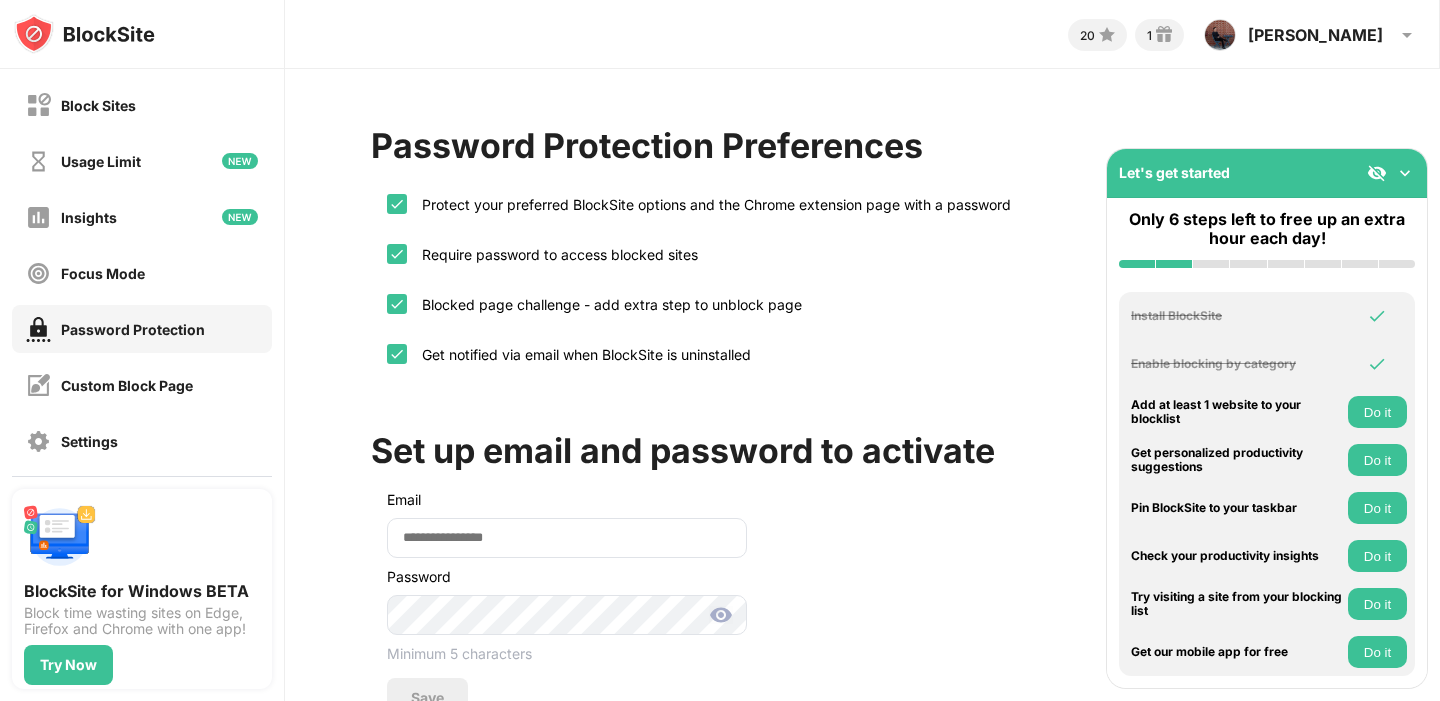 scroll, scrollTop: 0, scrollLeft: 0, axis: both 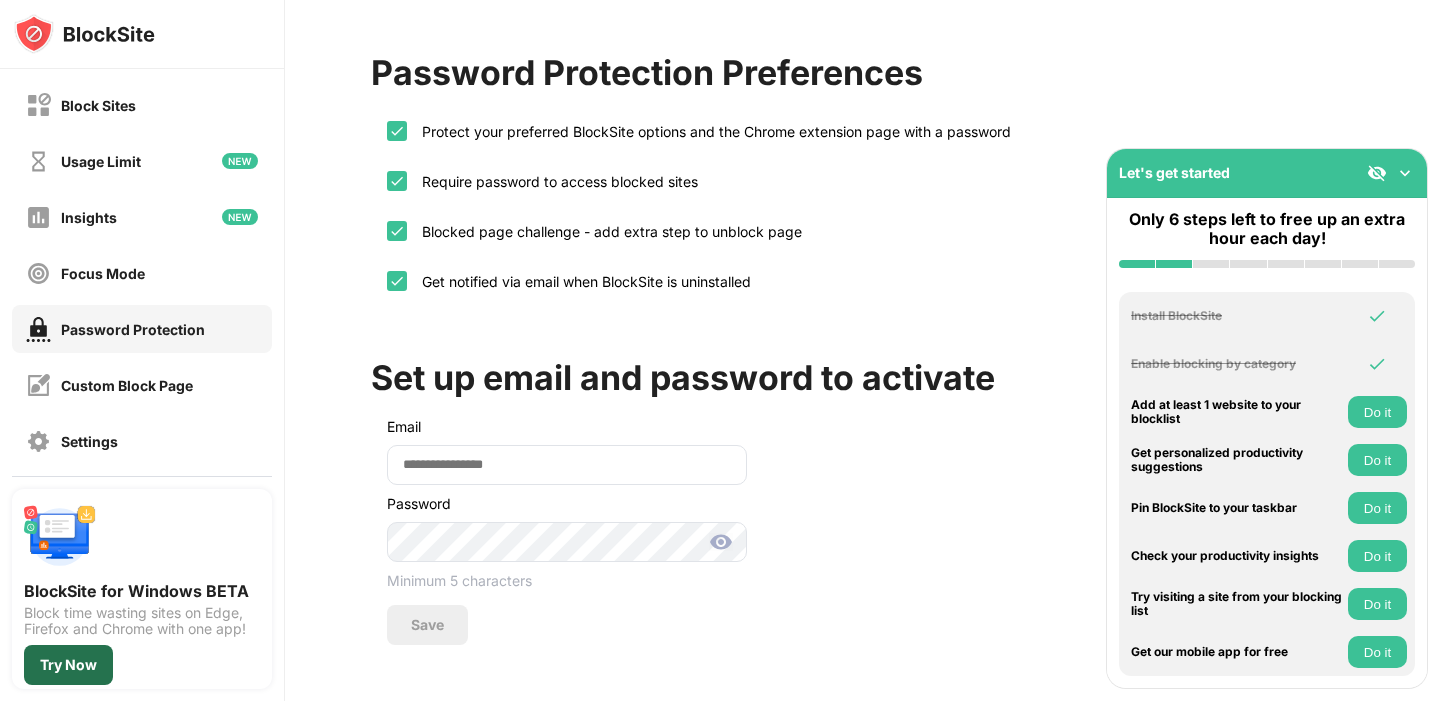 click on "Try Now" at bounding box center (68, 665) 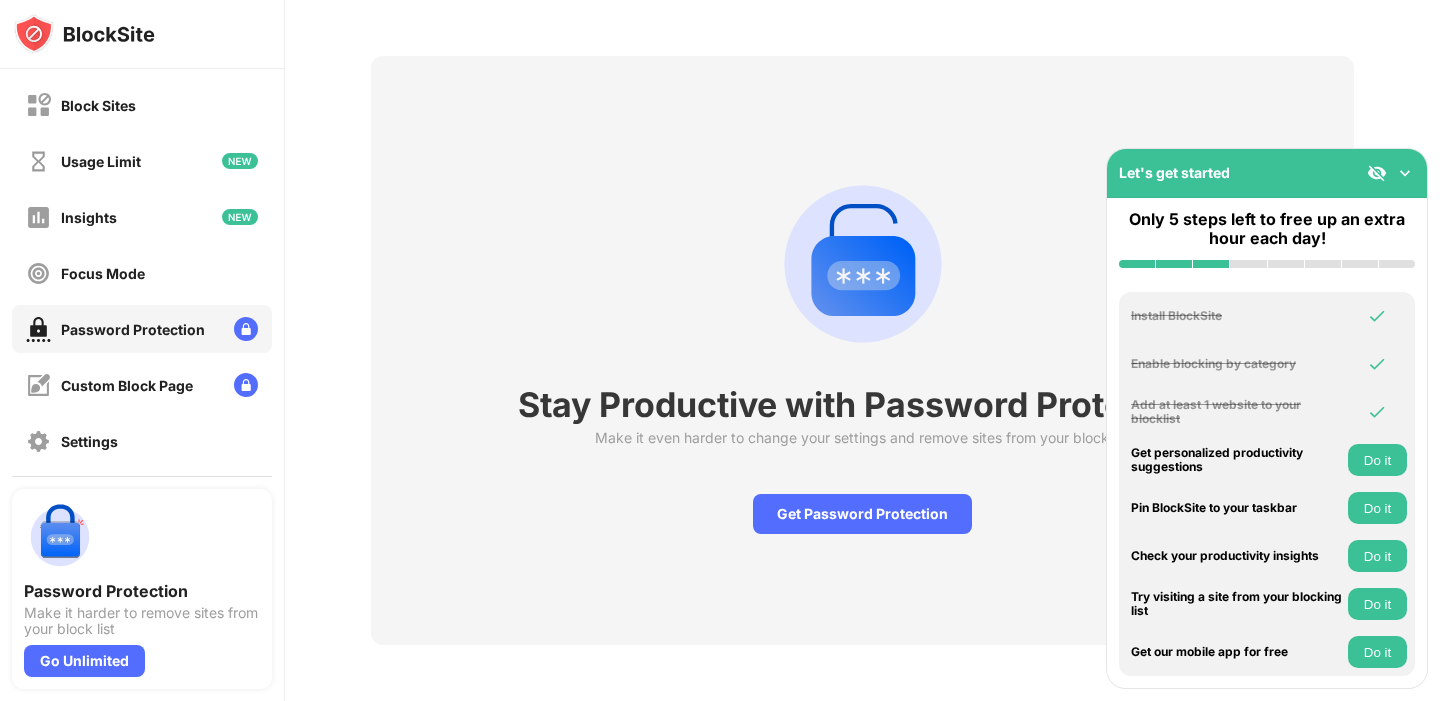 scroll, scrollTop: 69, scrollLeft: 0, axis: vertical 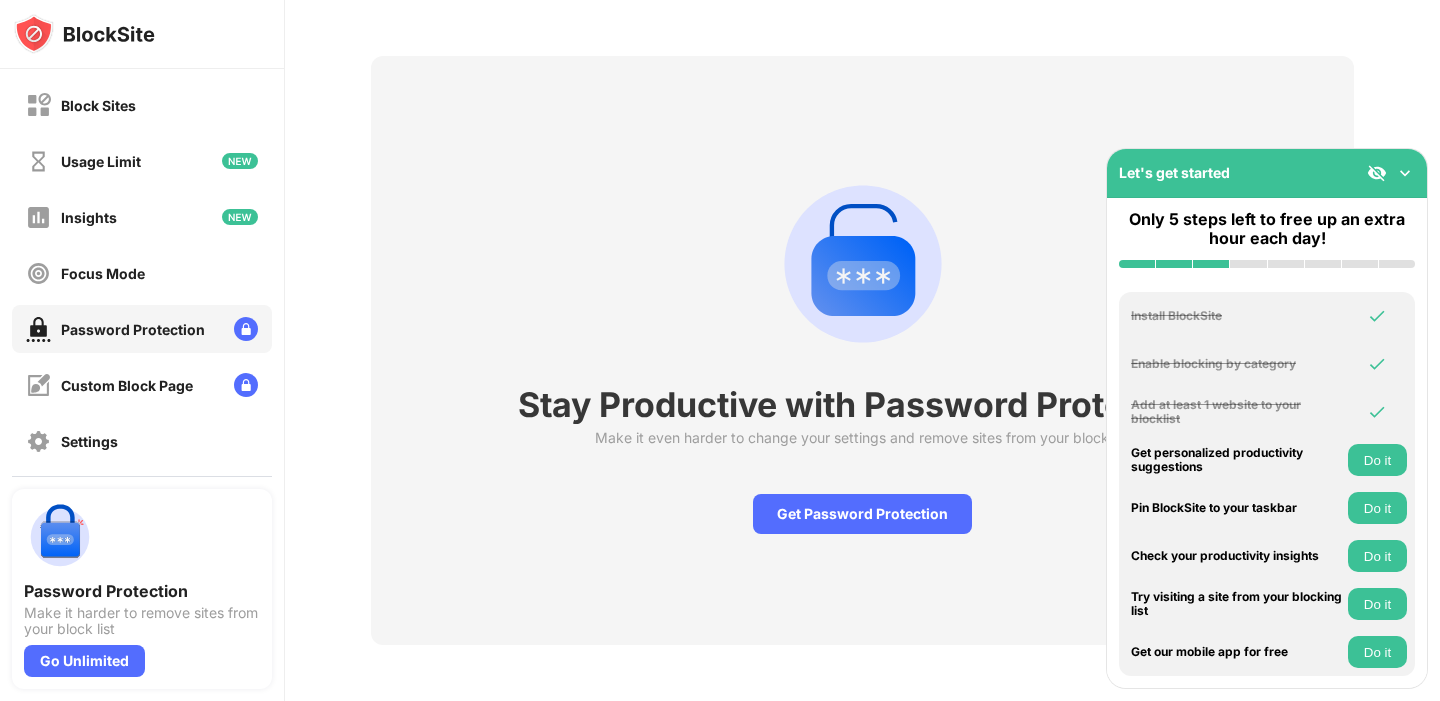click at bounding box center [1405, 173] 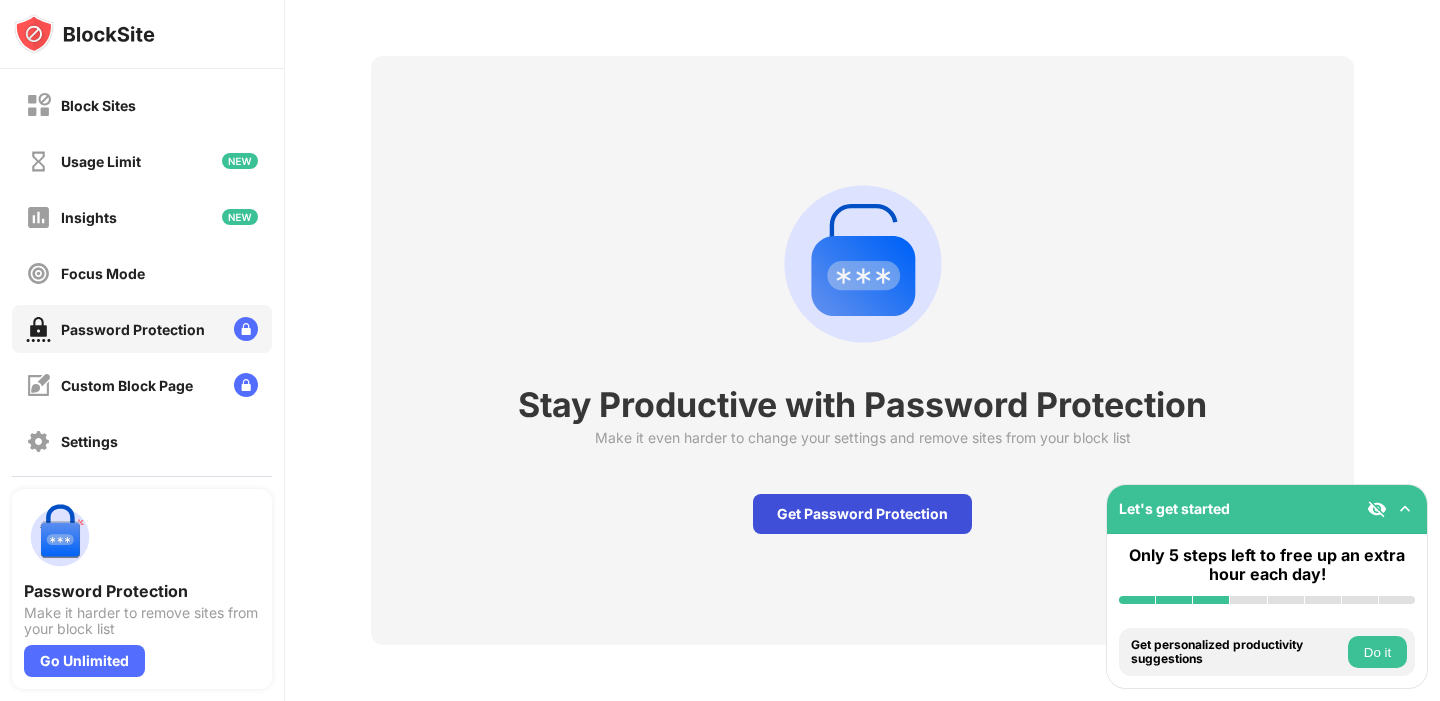 click on "Get Password Protection" at bounding box center [862, 514] 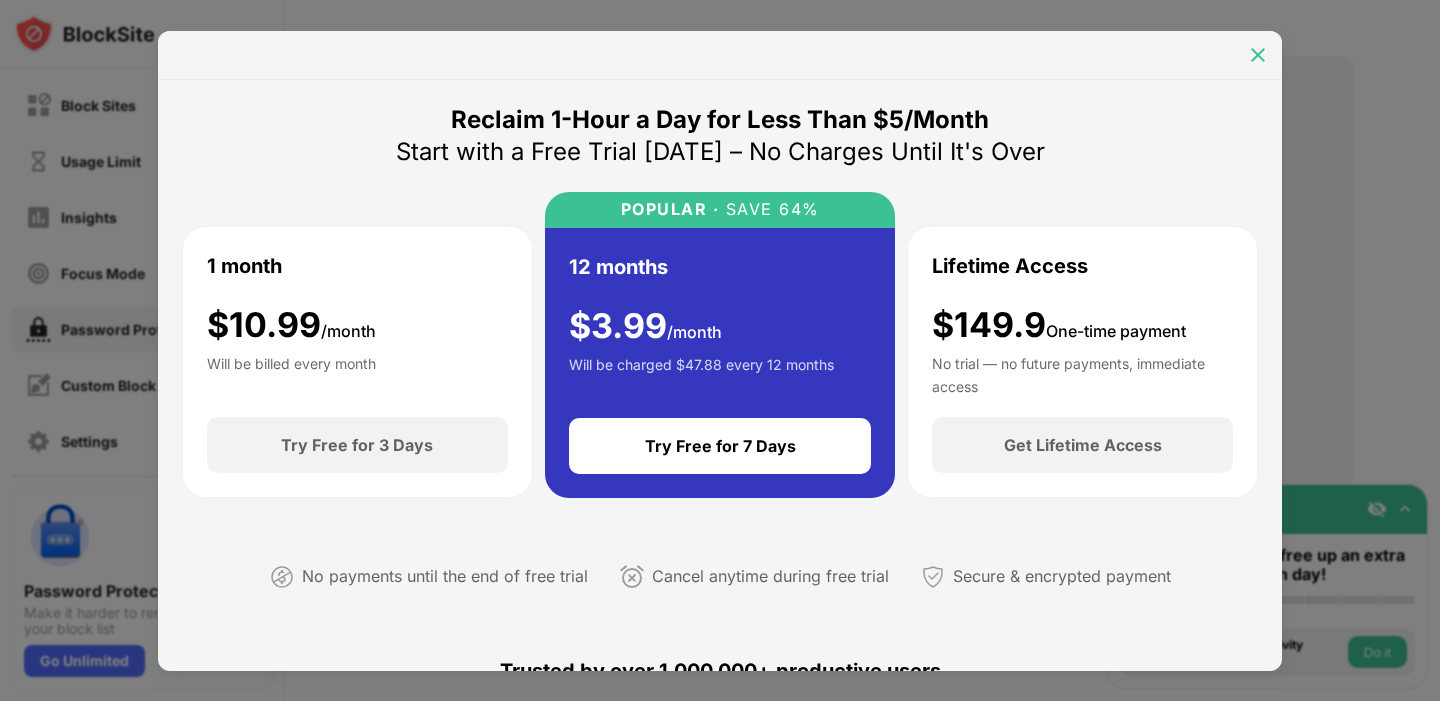 click at bounding box center [1258, 55] 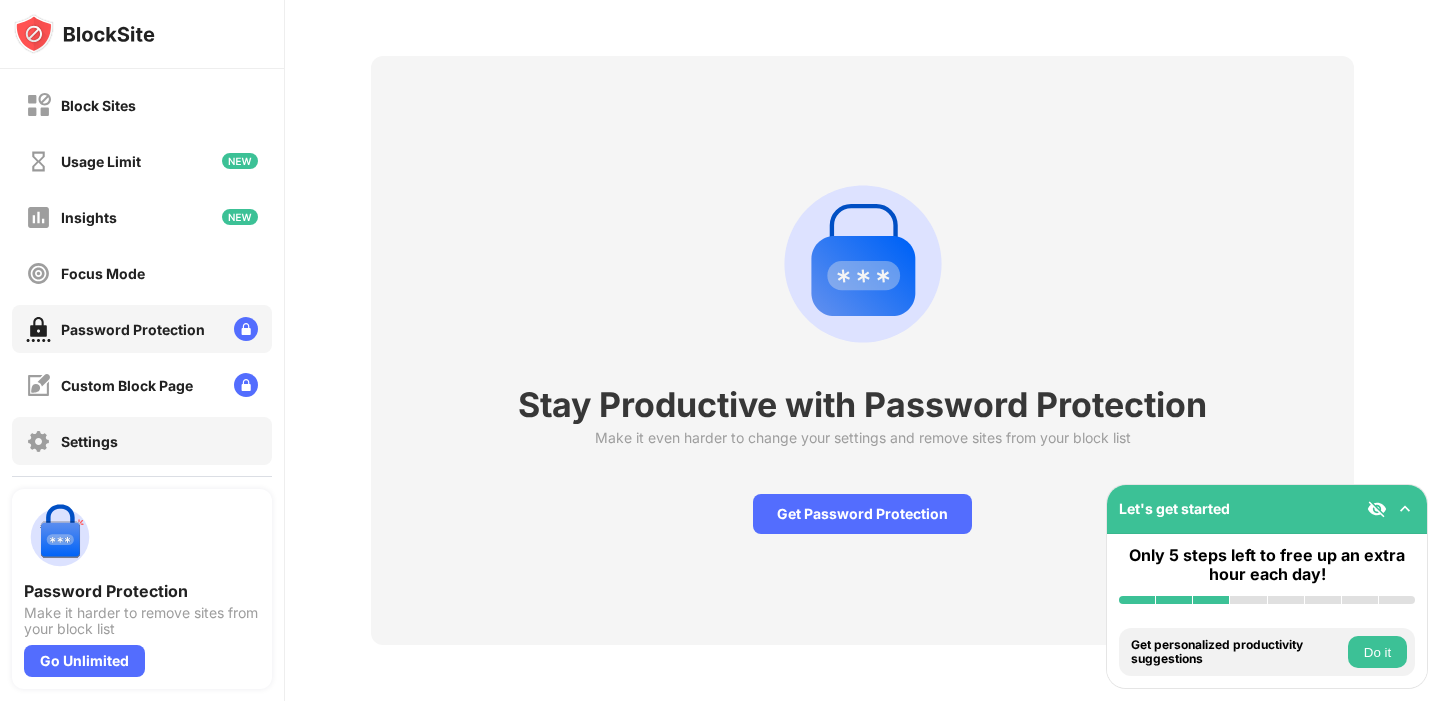 click on "Settings" at bounding box center (142, 441) 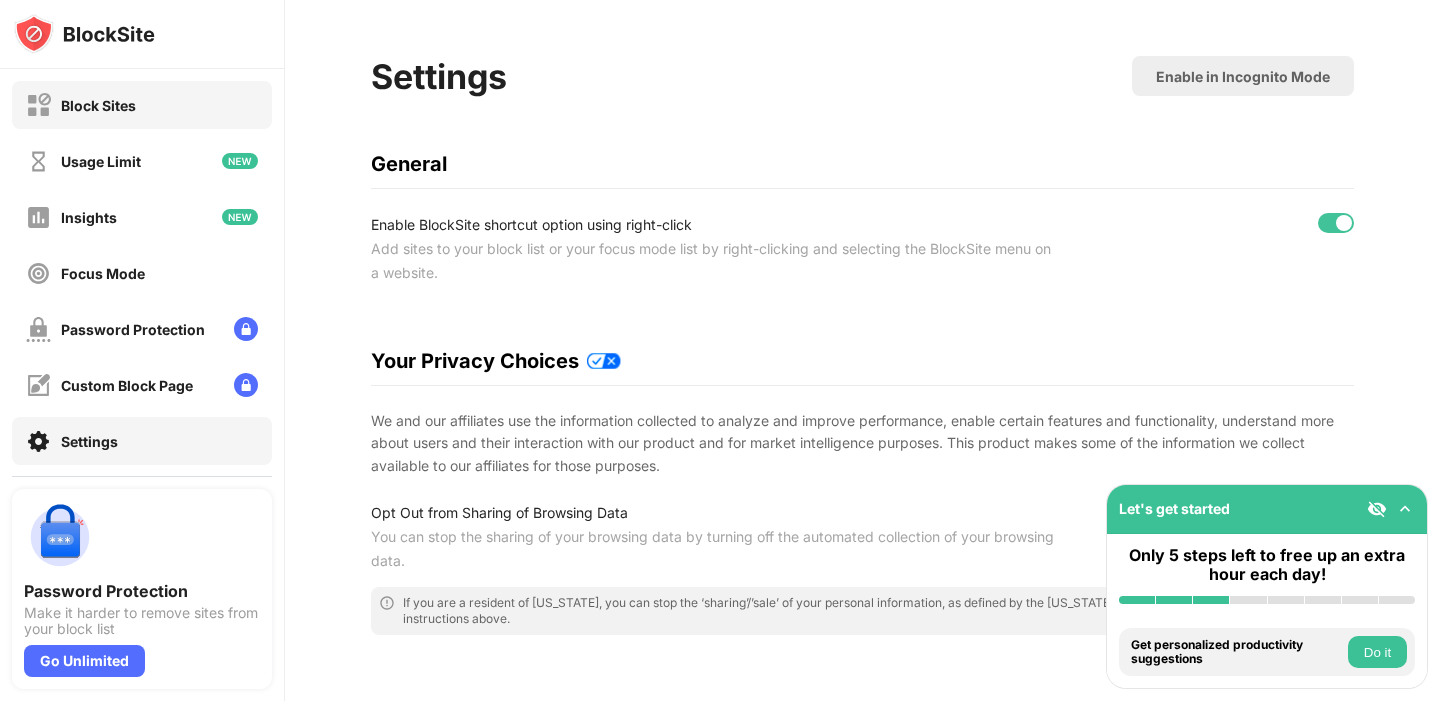 click on "Block Sites" at bounding box center [142, 105] 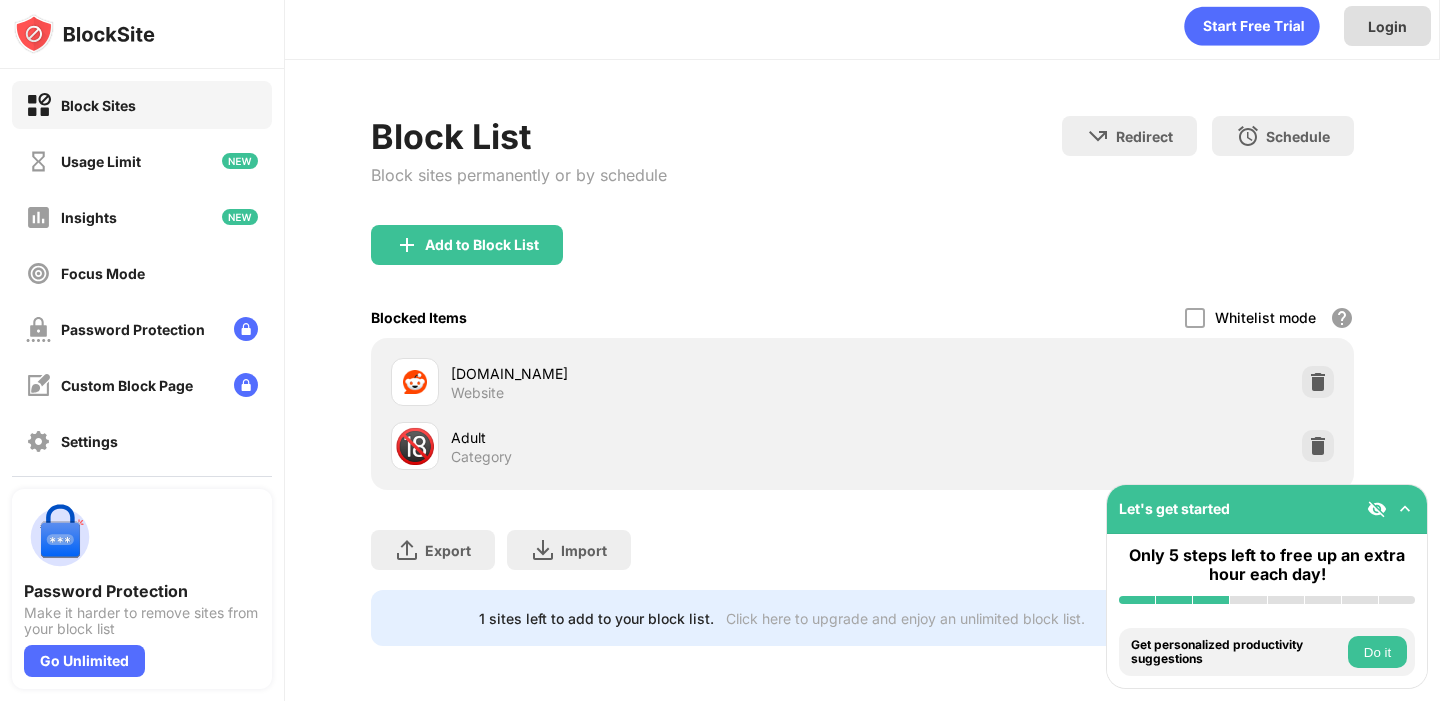 click on "Login" at bounding box center [1387, 26] 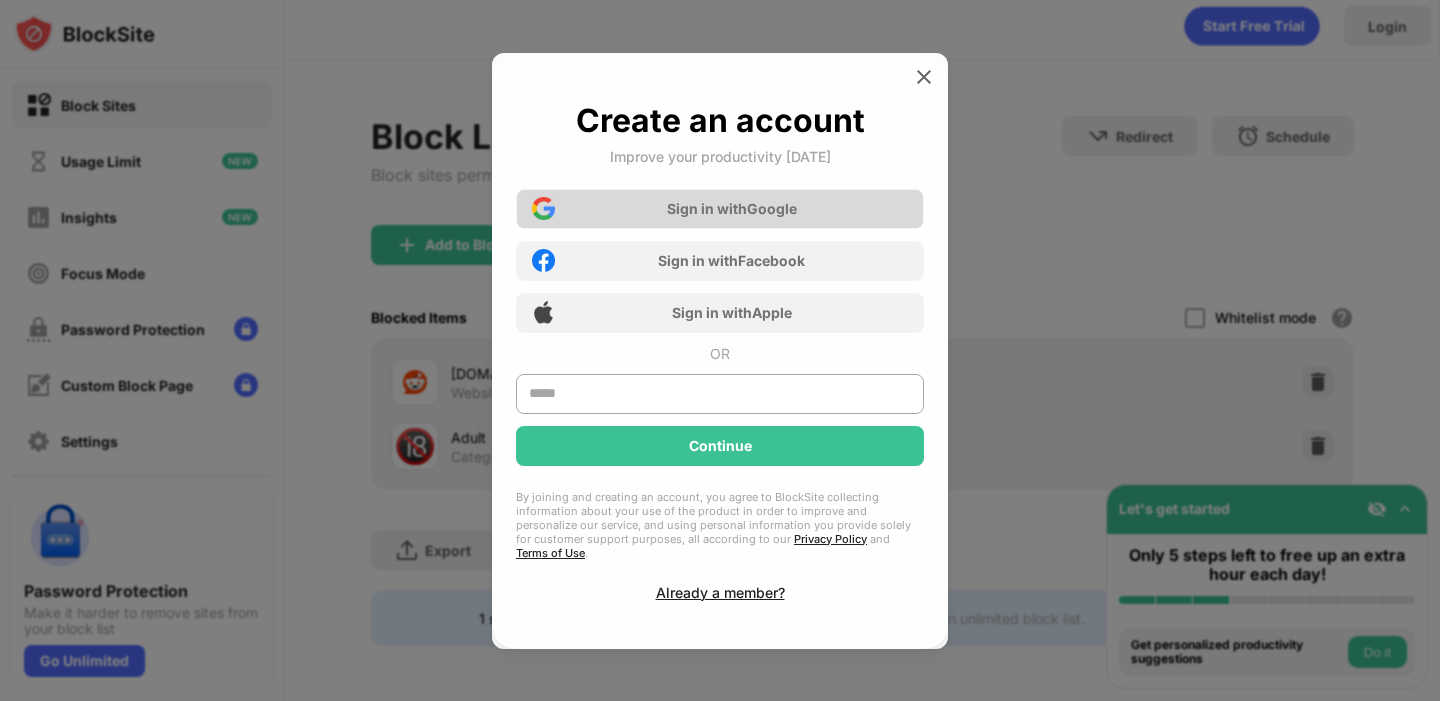 click on "Sign in with  Google" at bounding box center (720, 209) 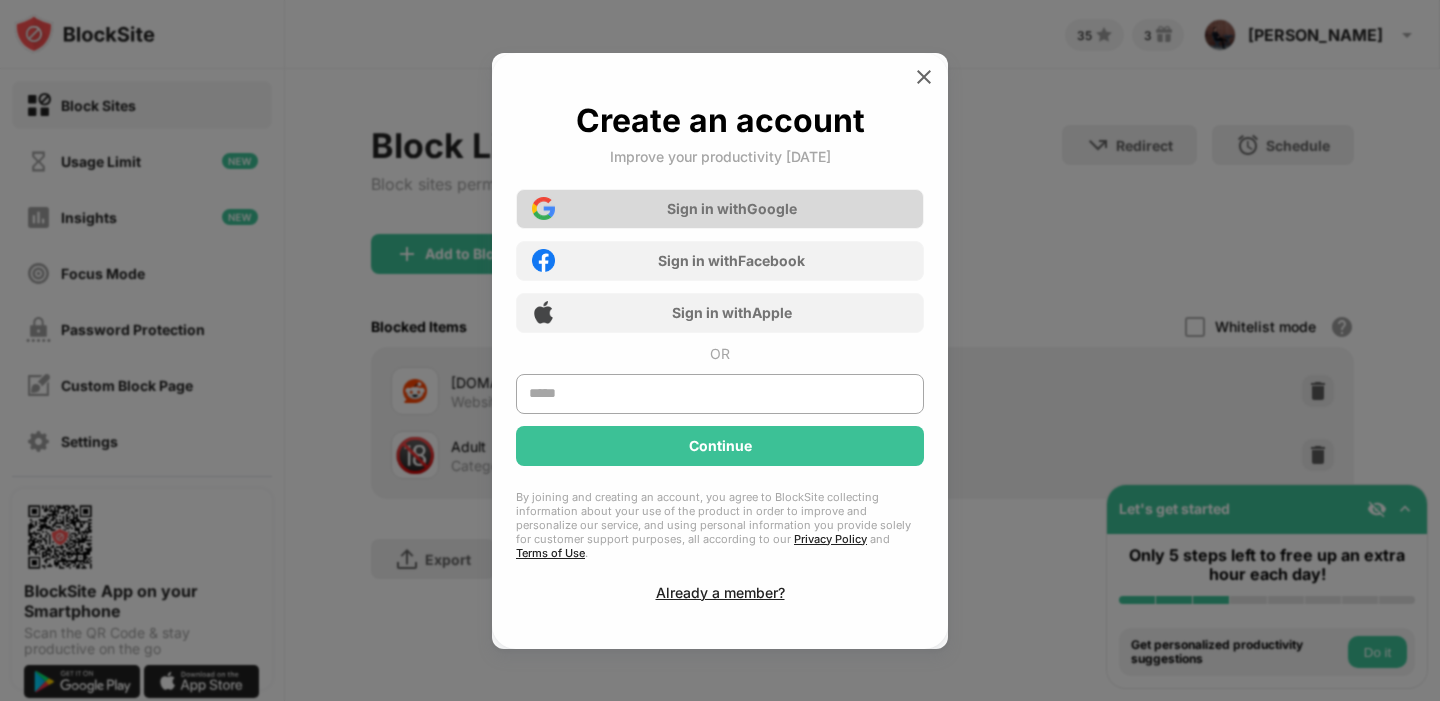 scroll, scrollTop: 0, scrollLeft: 0, axis: both 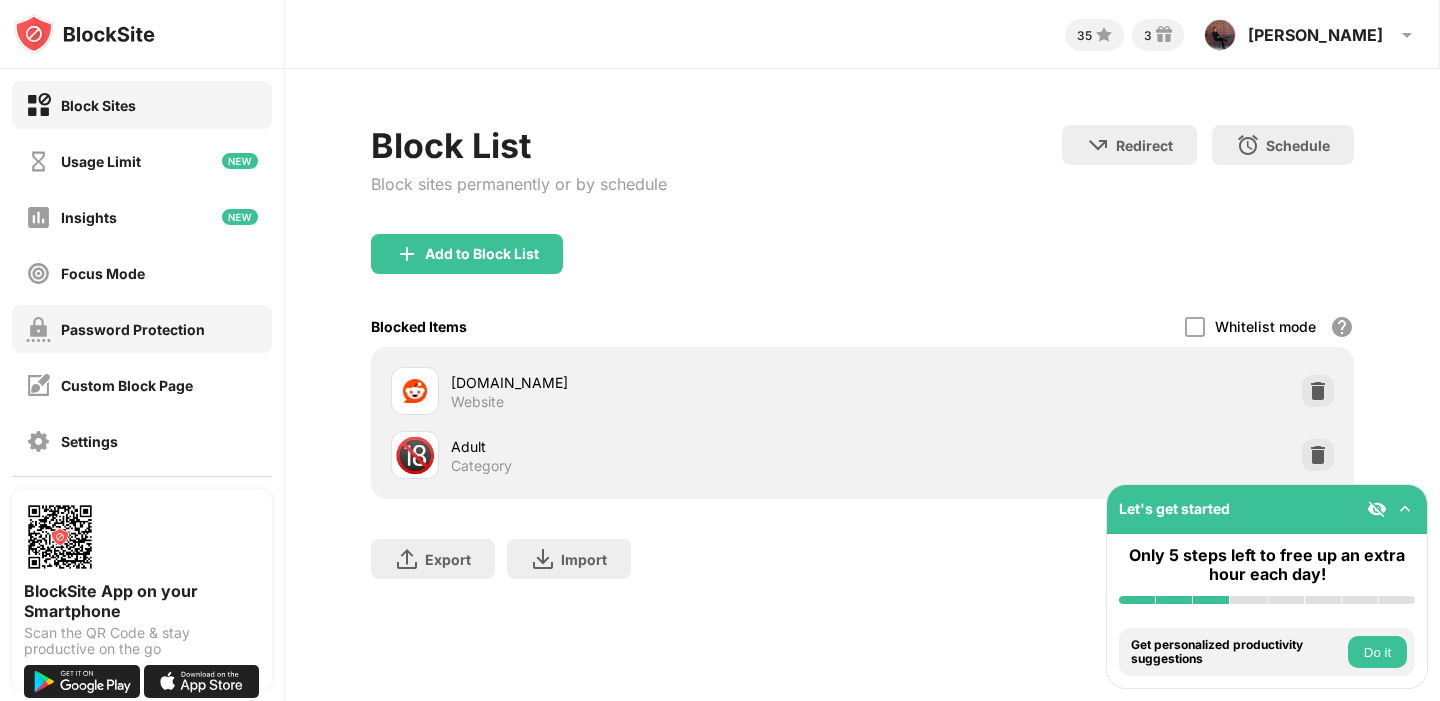 click on "Password Protection" at bounding box center [142, 329] 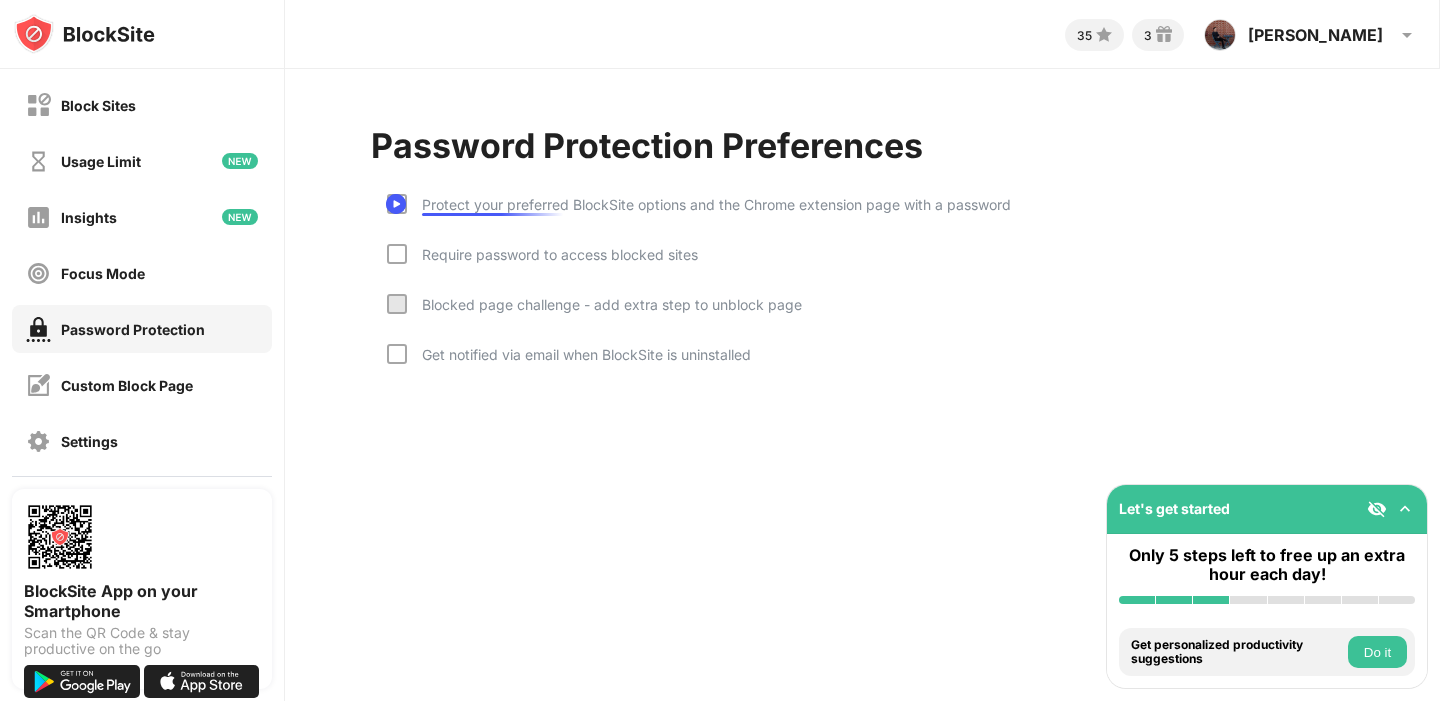 click 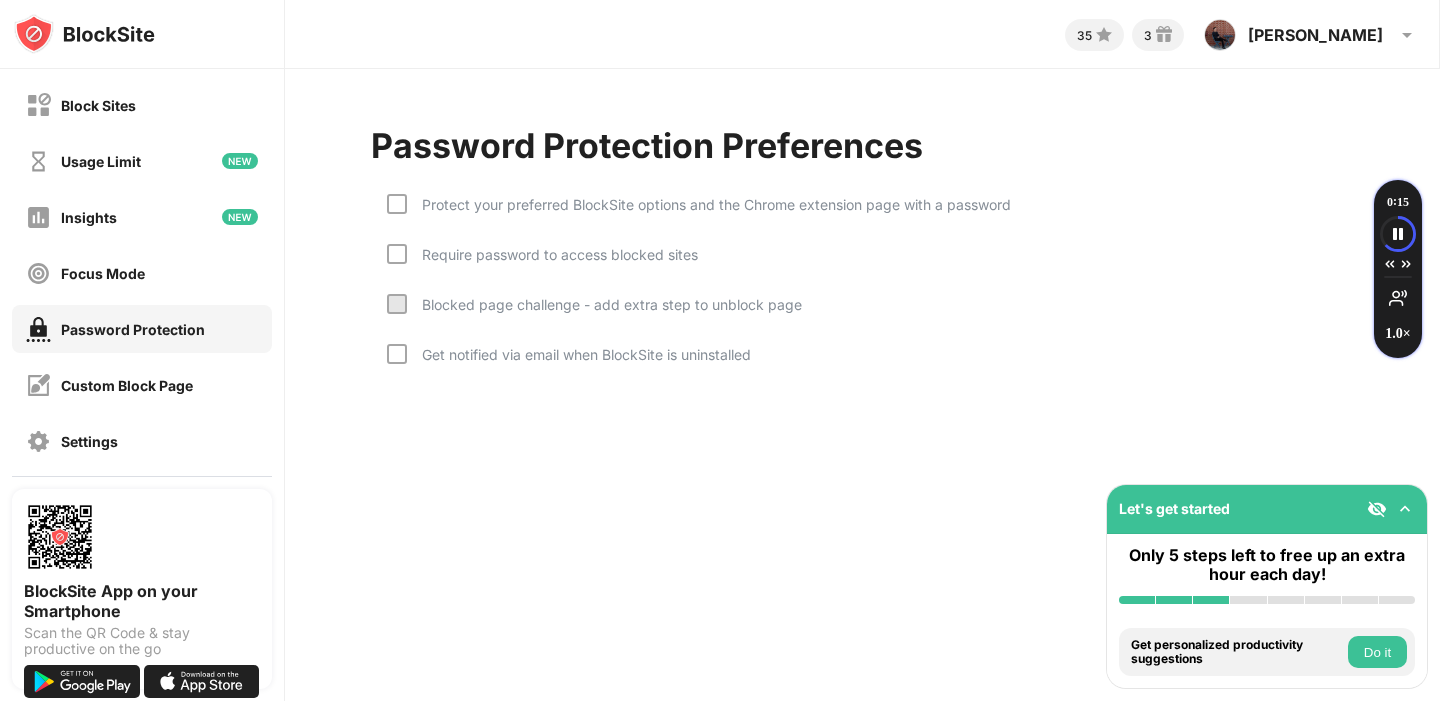 click at bounding box center [397, 254] 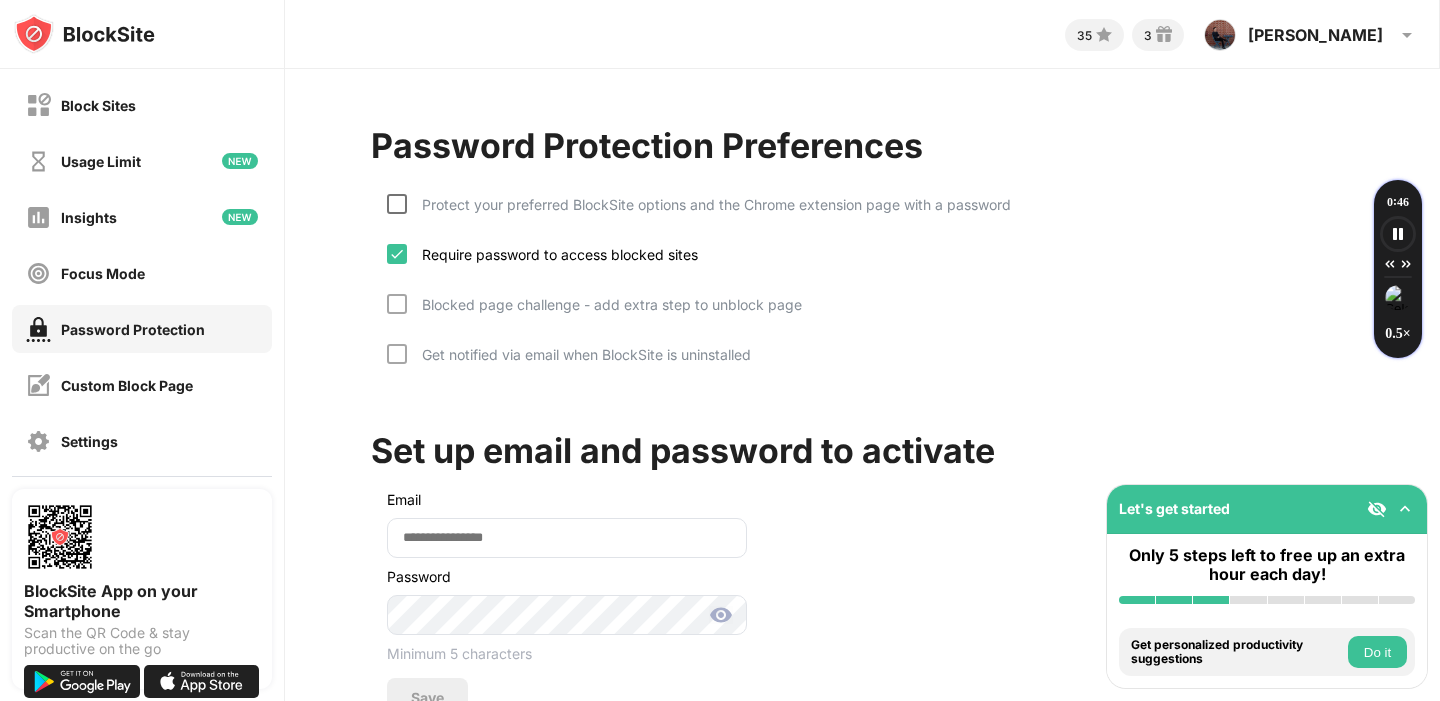 click at bounding box center (397, 204) 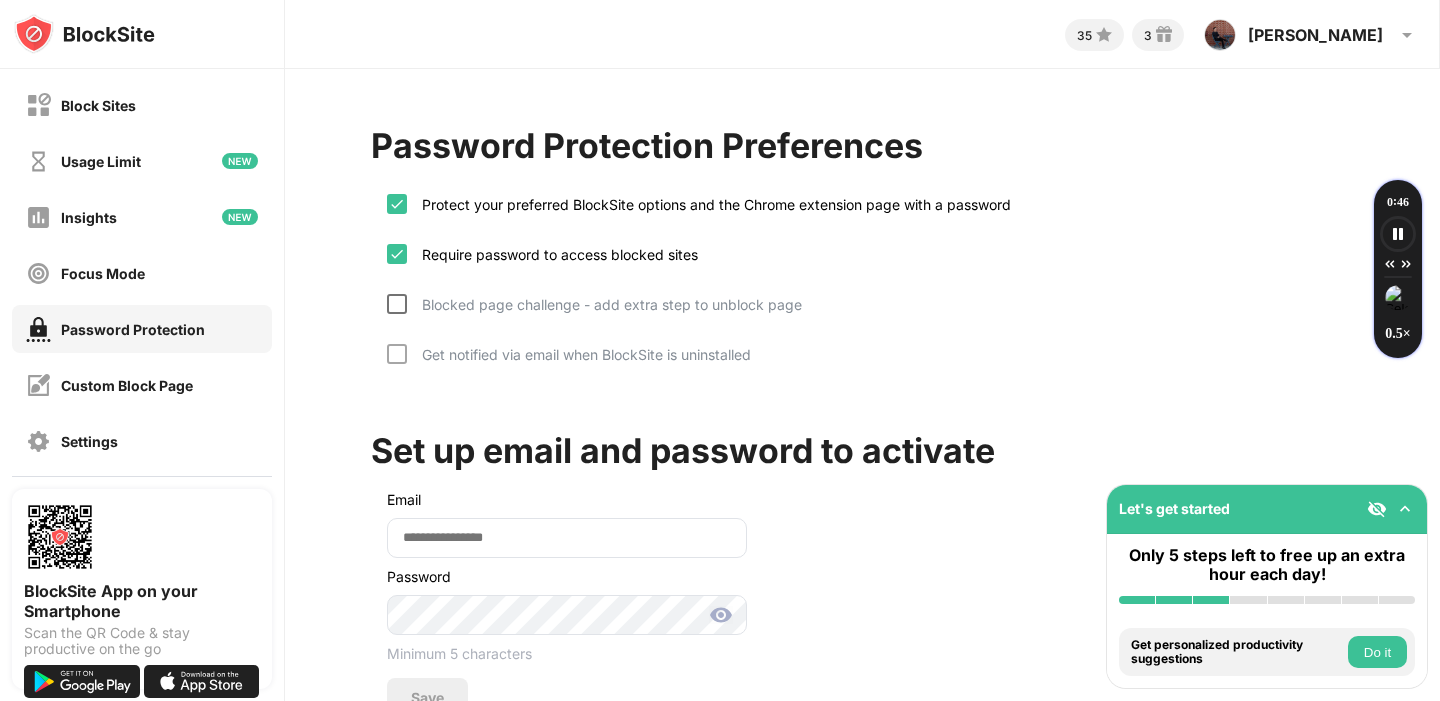click at bounding box center (397, 304) 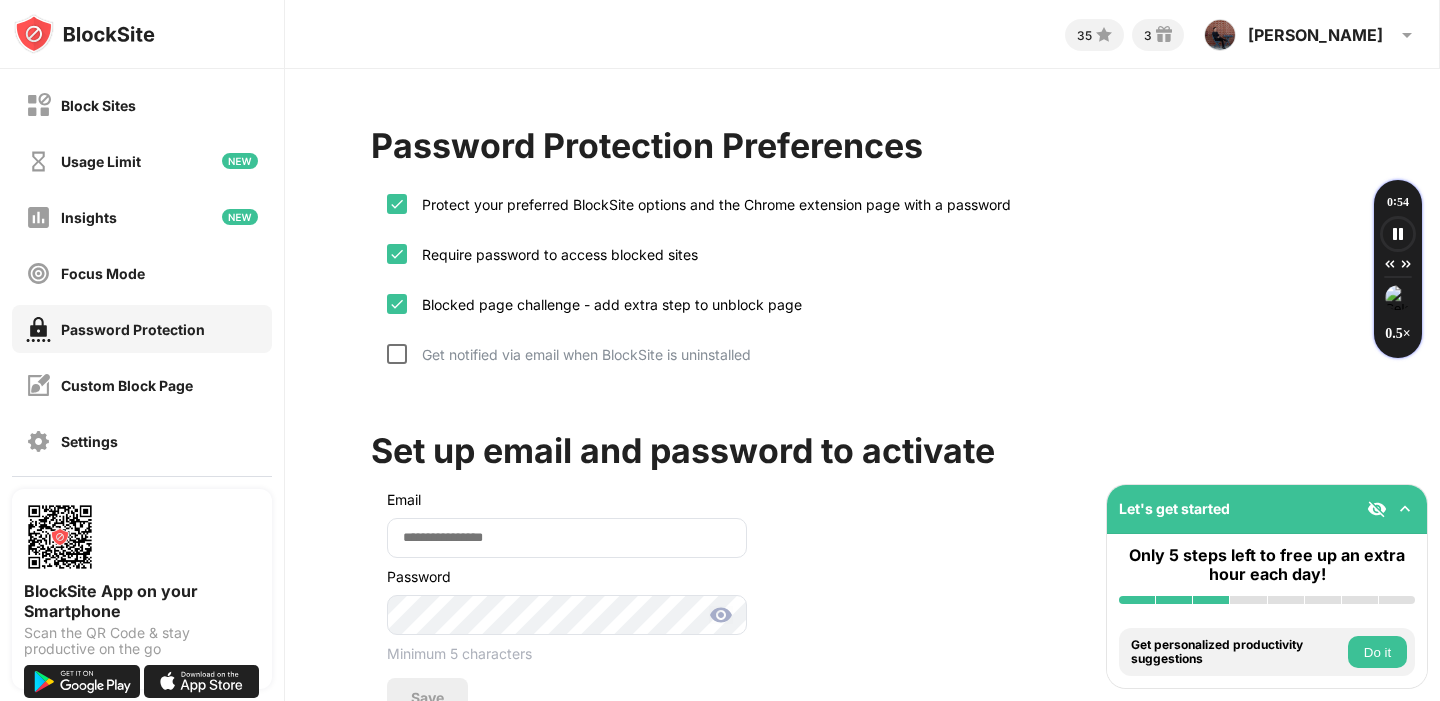 click at bounding box center (397, 354) 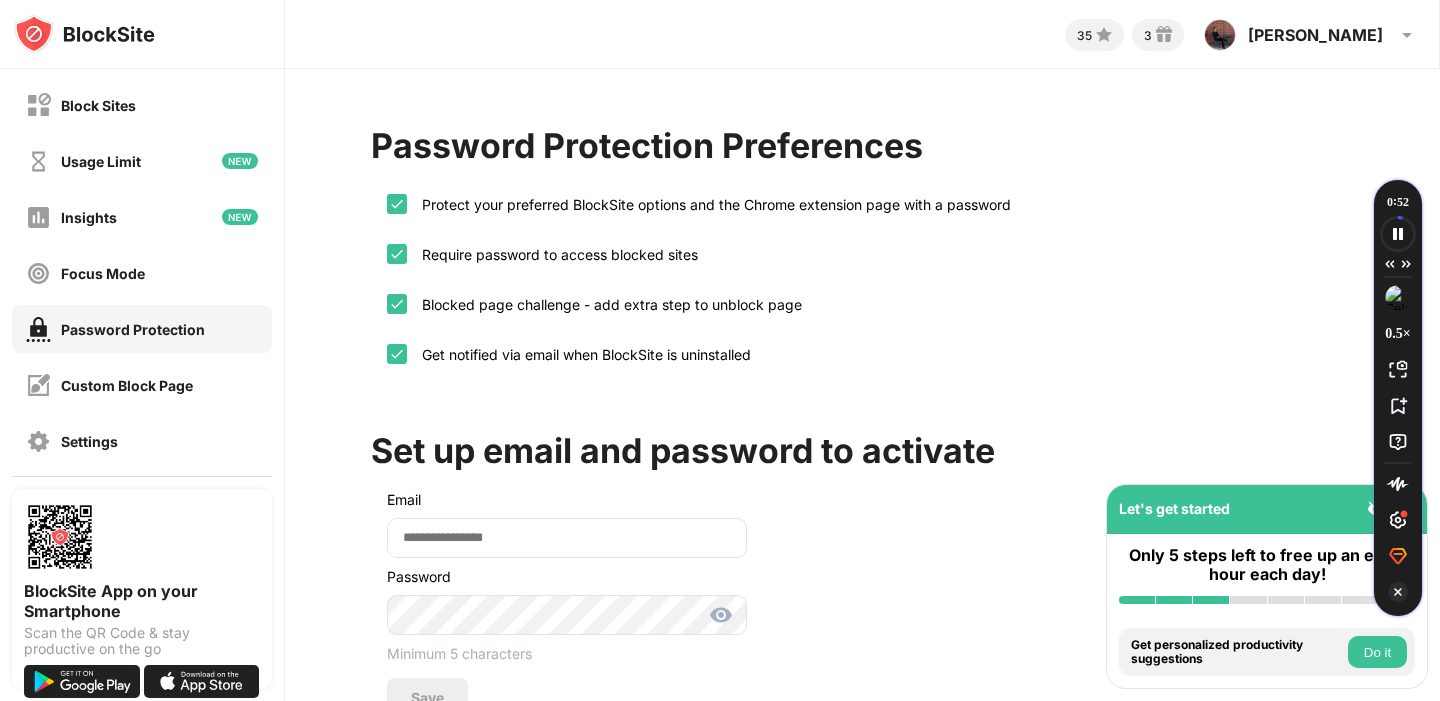 click 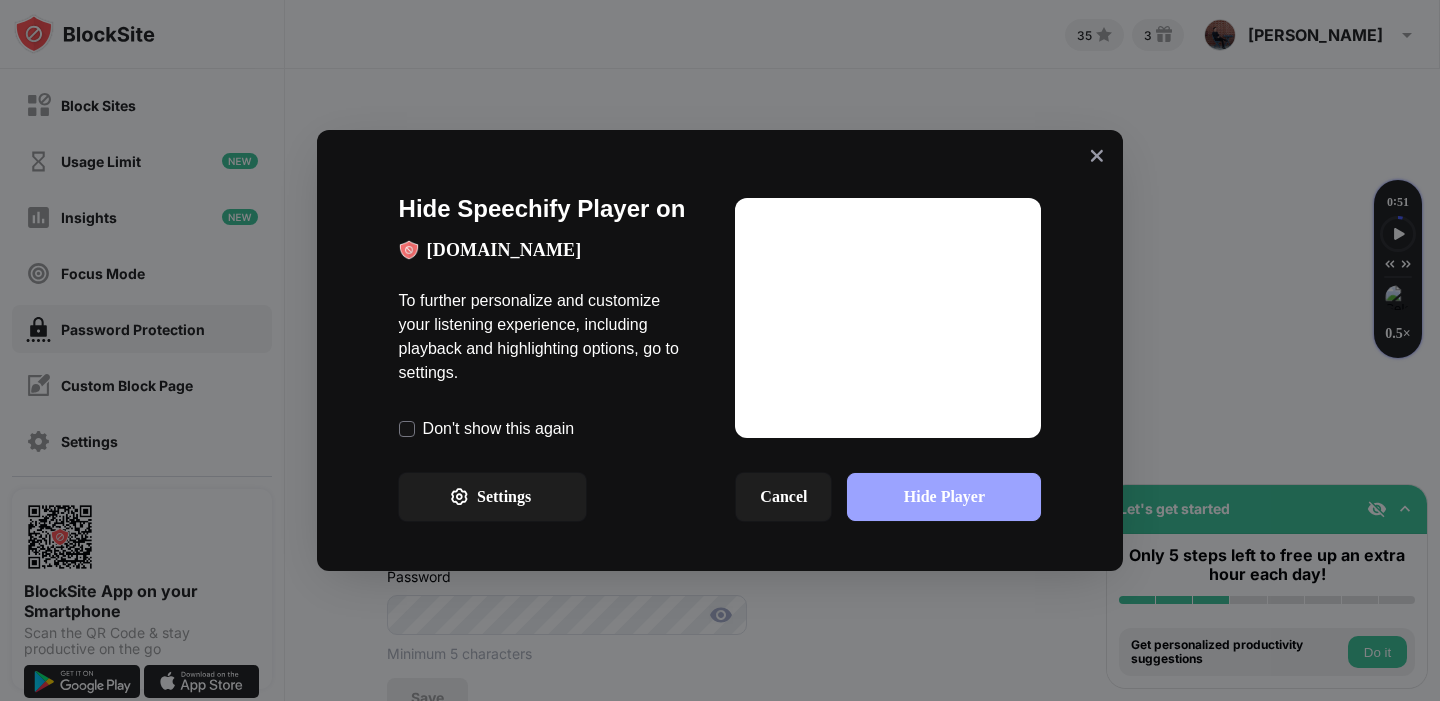 click on "Hide Player" at bounding box center (944, 497) 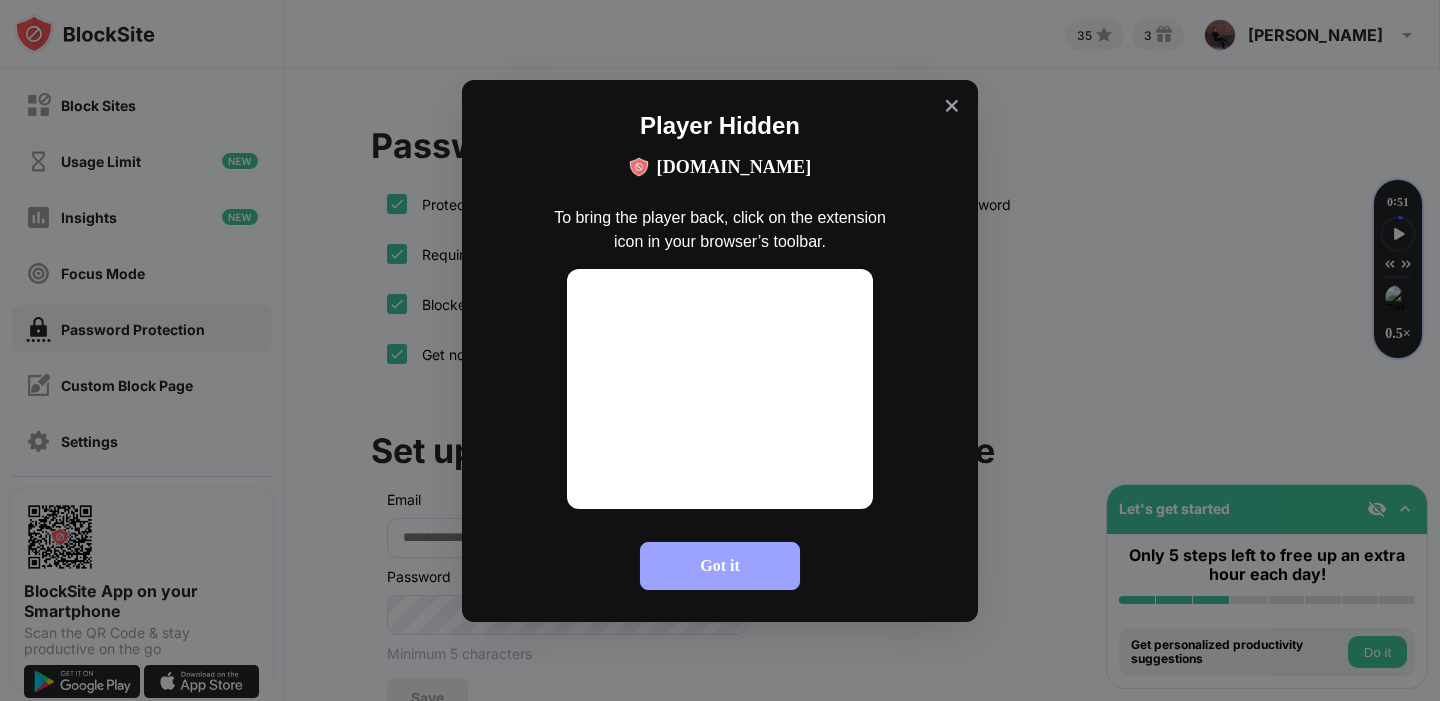 click on "Got it" at bounding box center (720, 566) 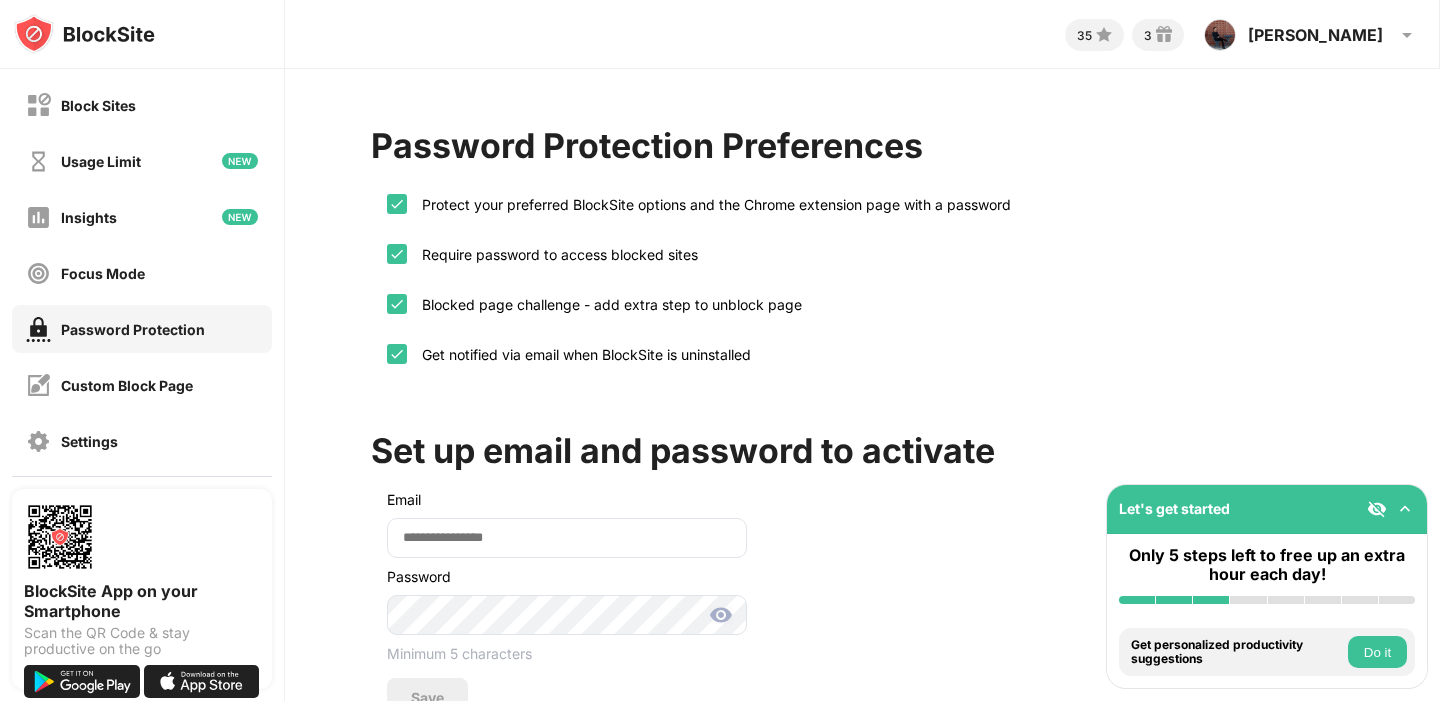 scroll, scrollTop: 73, scrollLeft: 0, axis: vertical 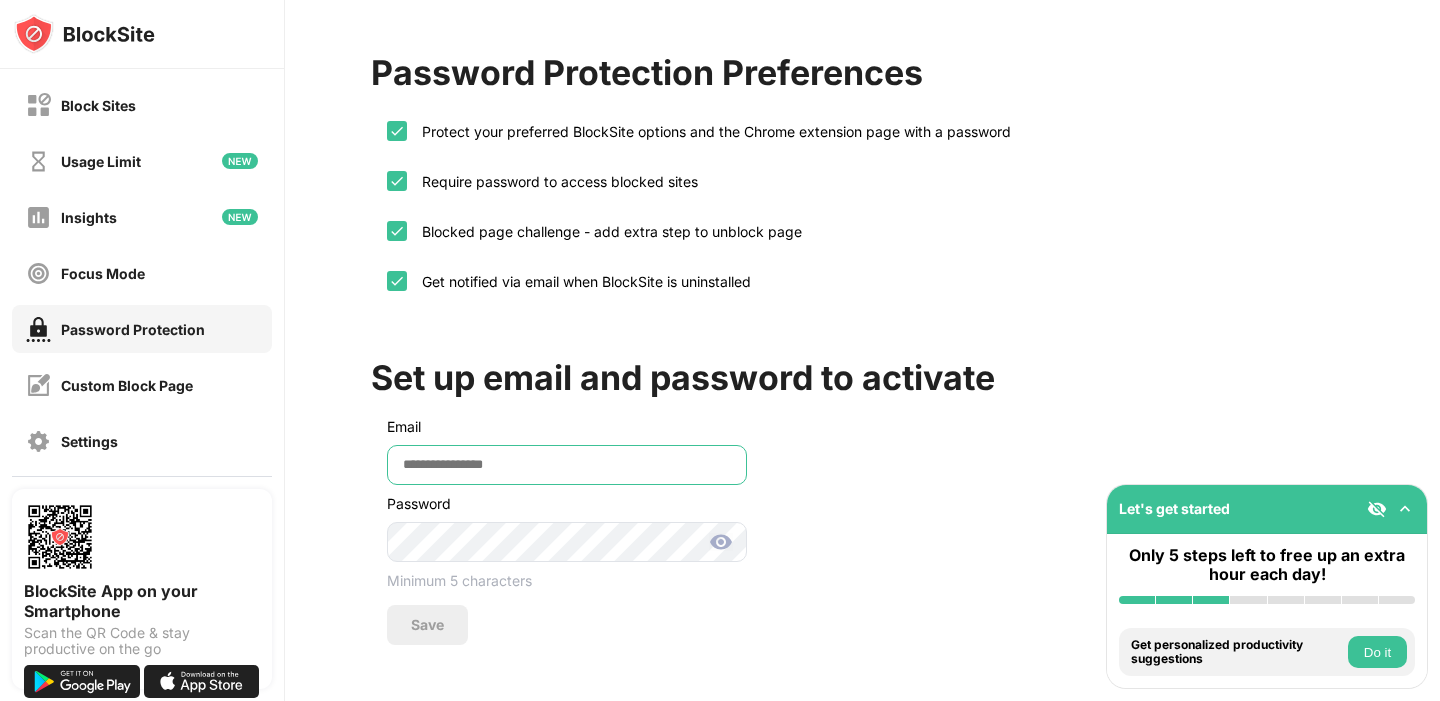 click at bounding box center [567, 465] 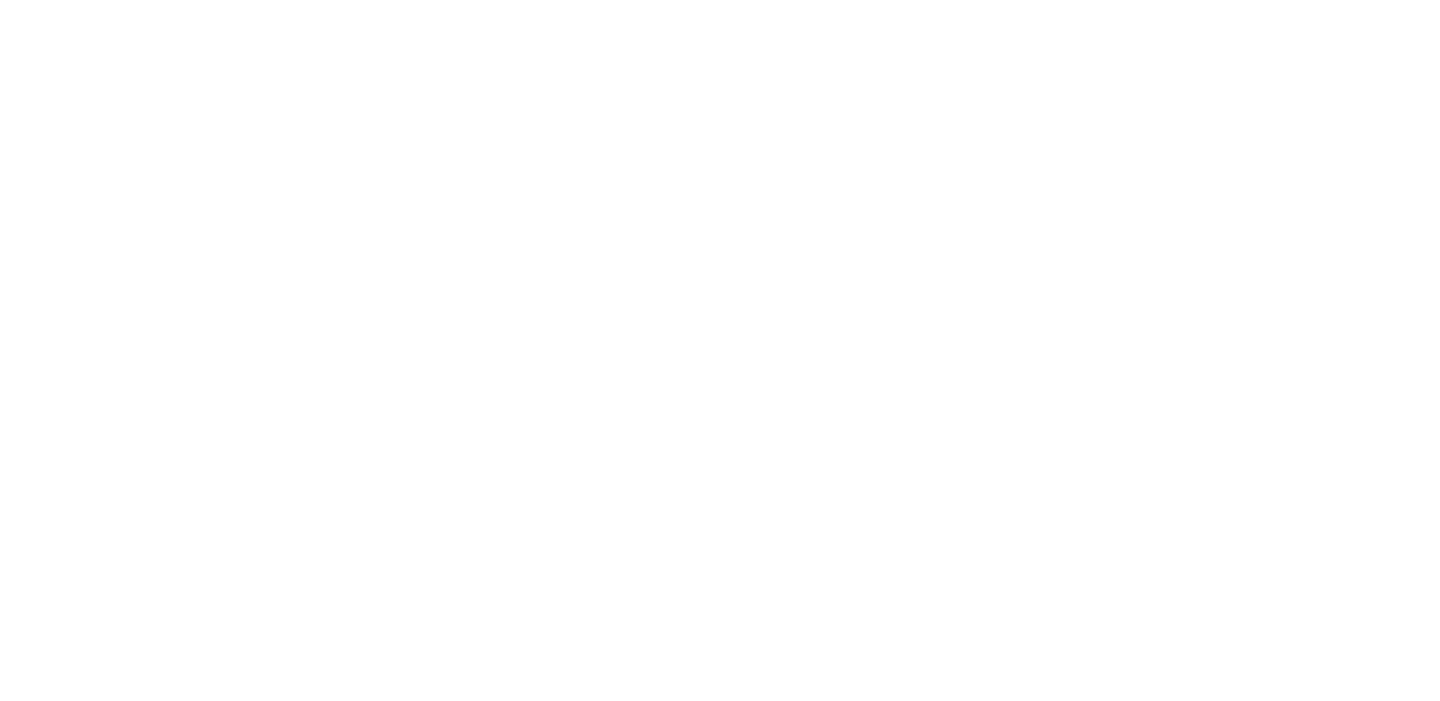 scroll, scrollTop: 0, scrollLeft: 0, axis: both 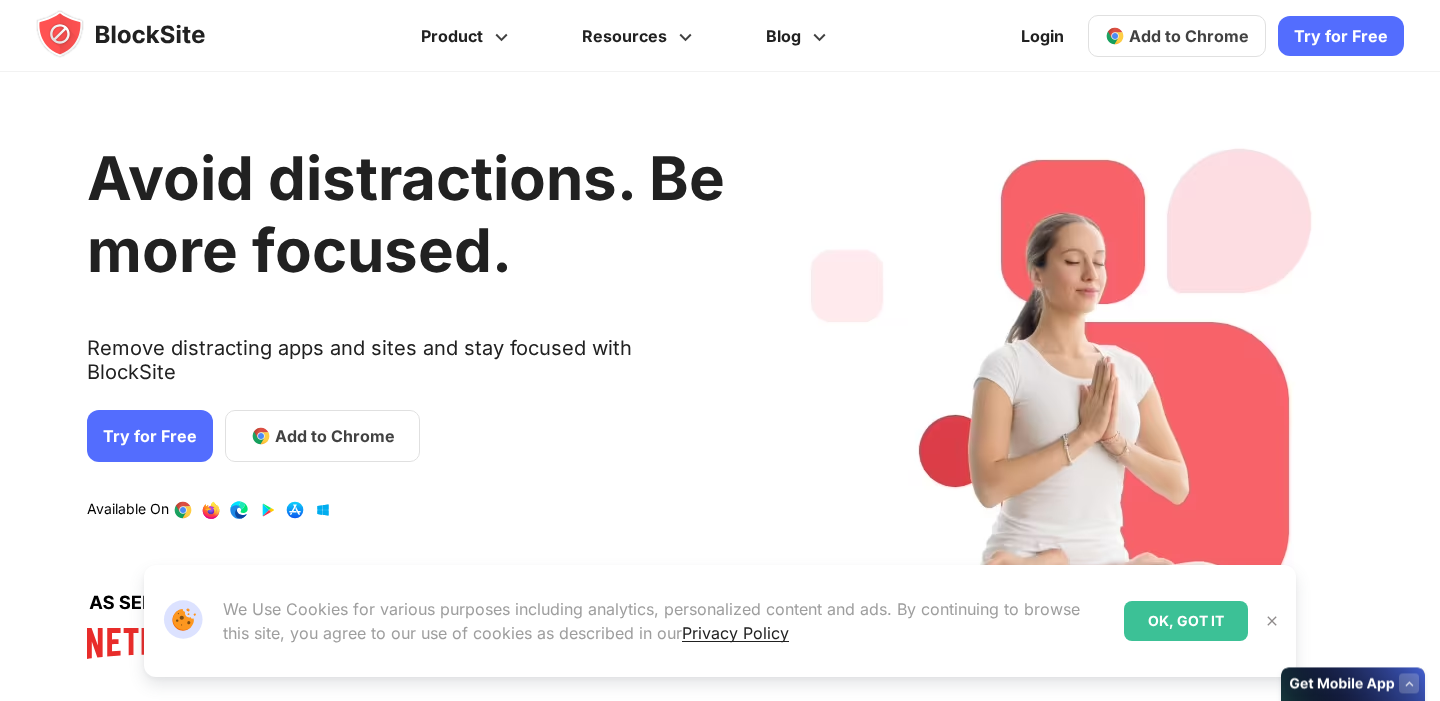 click on "Add to Chrome" at bounding box center [1189, 36] 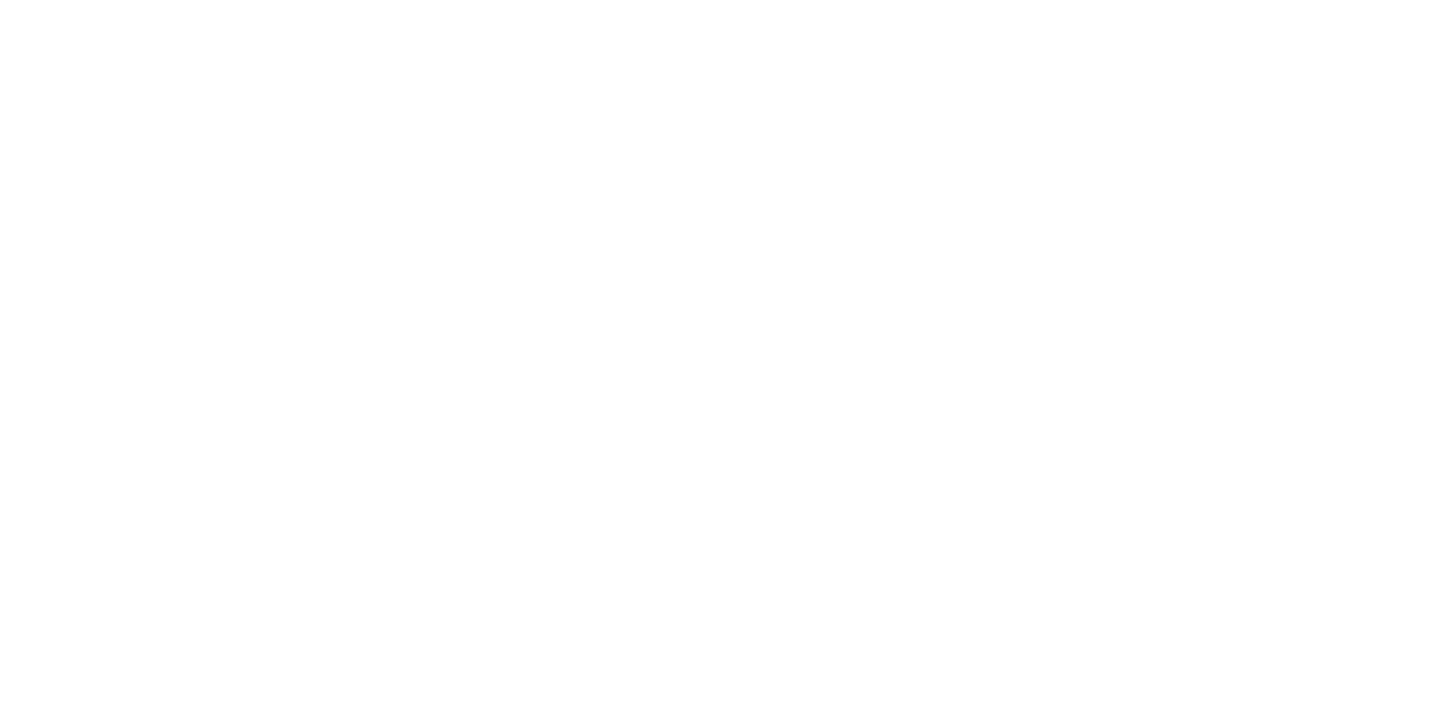 scroll, scrollTop: 0, scrollLeft: 0, axis: both 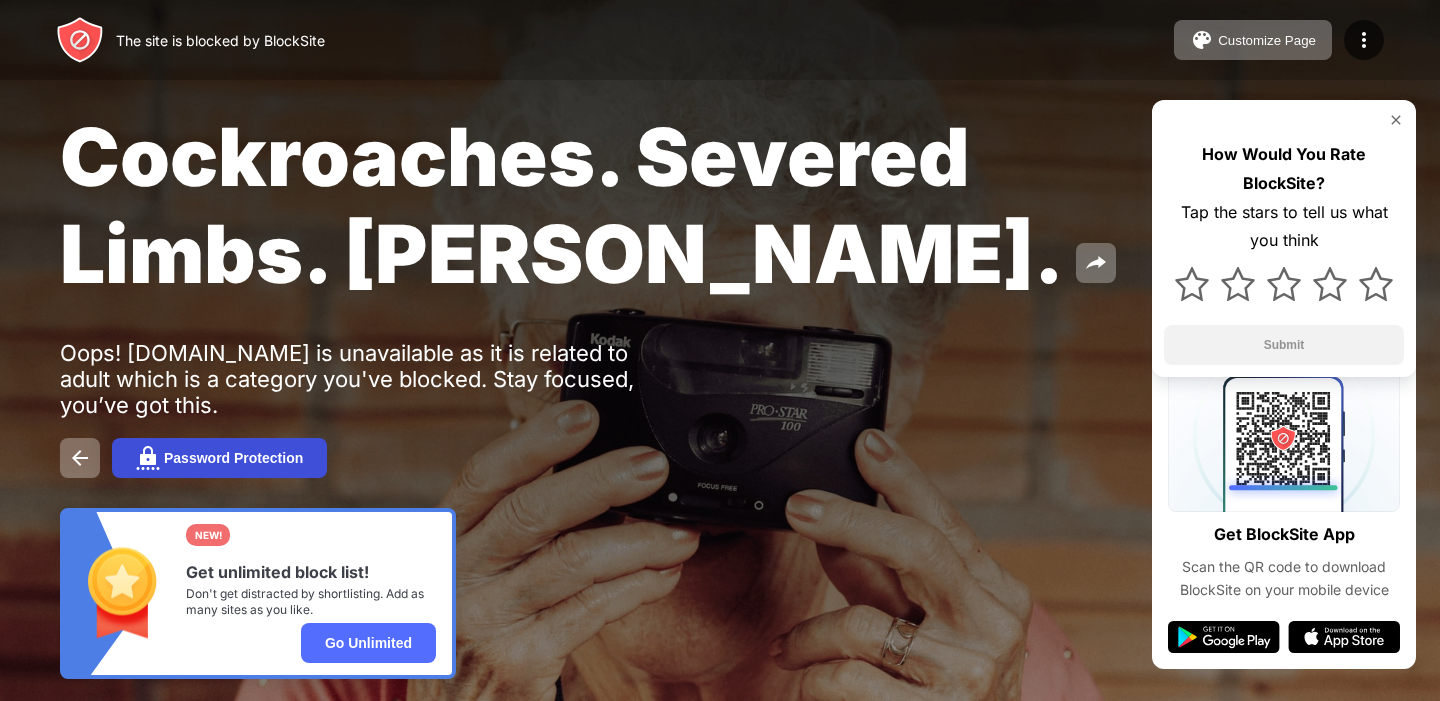 click on "Password Protection" at bounding box center [219, 458] 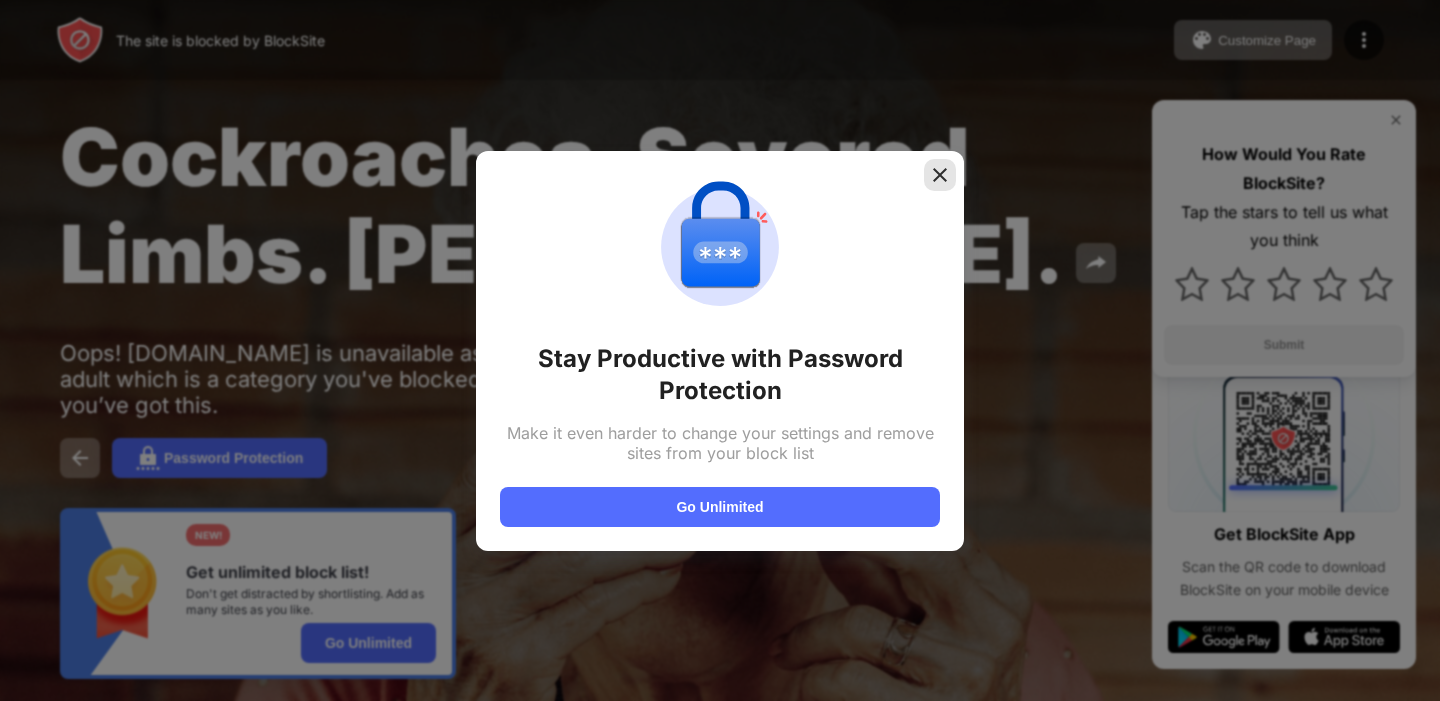 click at bounding box center [940, 175] 